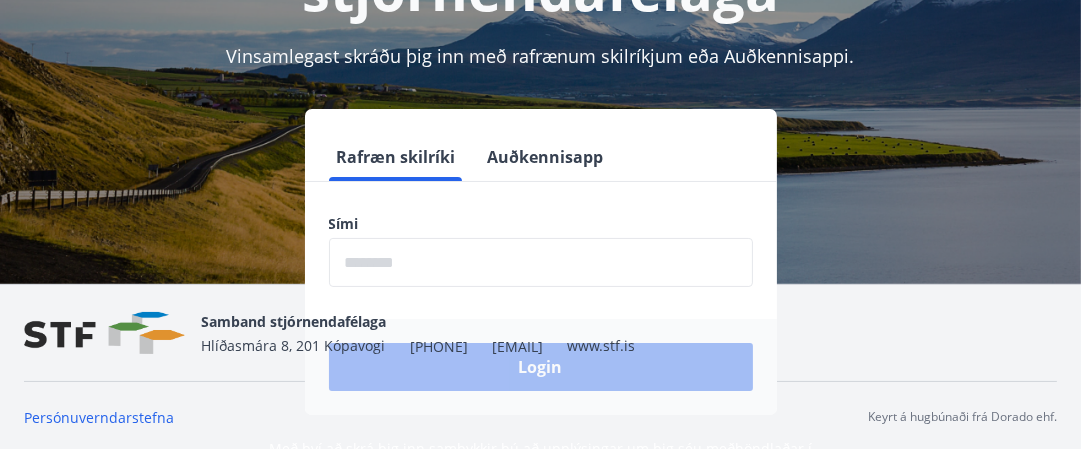 scroll, scrollTop: 274, scrollLeft: 0, axis: vertical 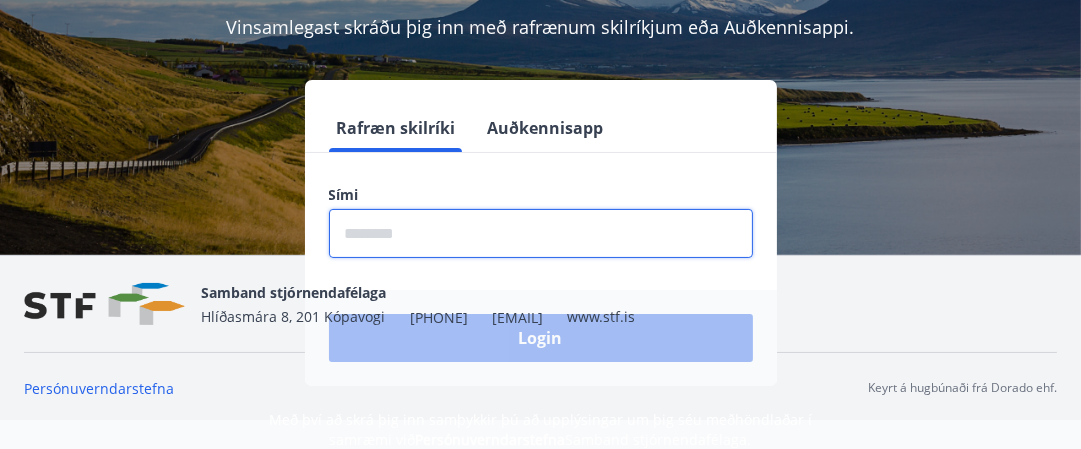 click at bounding box center [541, 233] 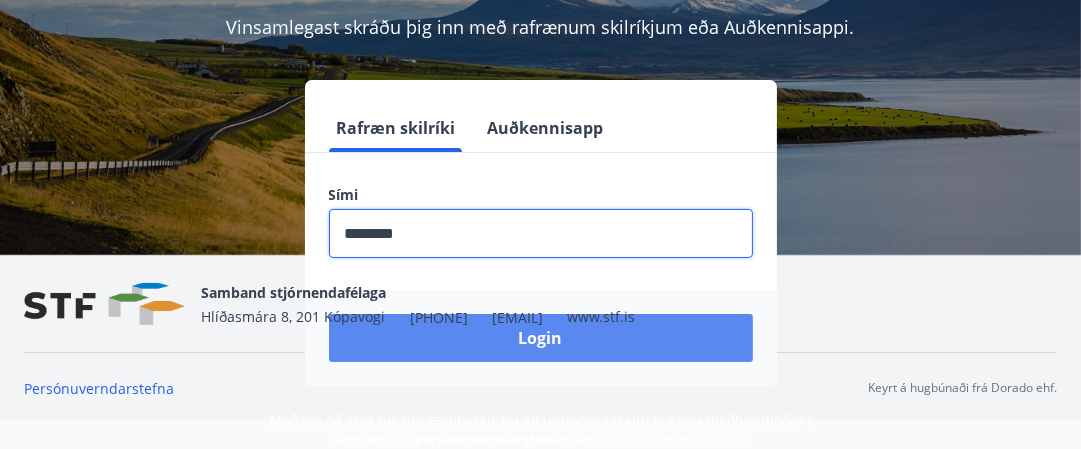 click on "Login" at bounding box center [541, 338] 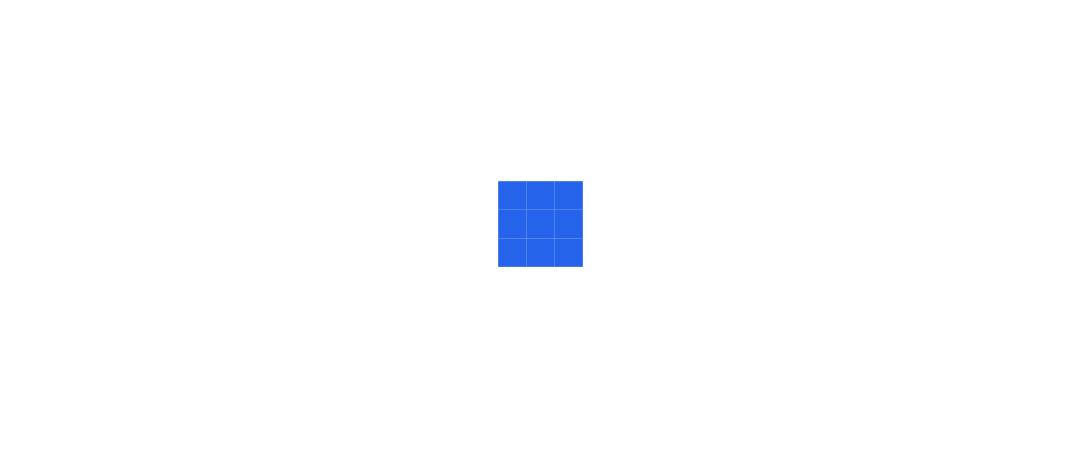 scroll, scrollTop: 0, scrollLeft: 0, axis: both 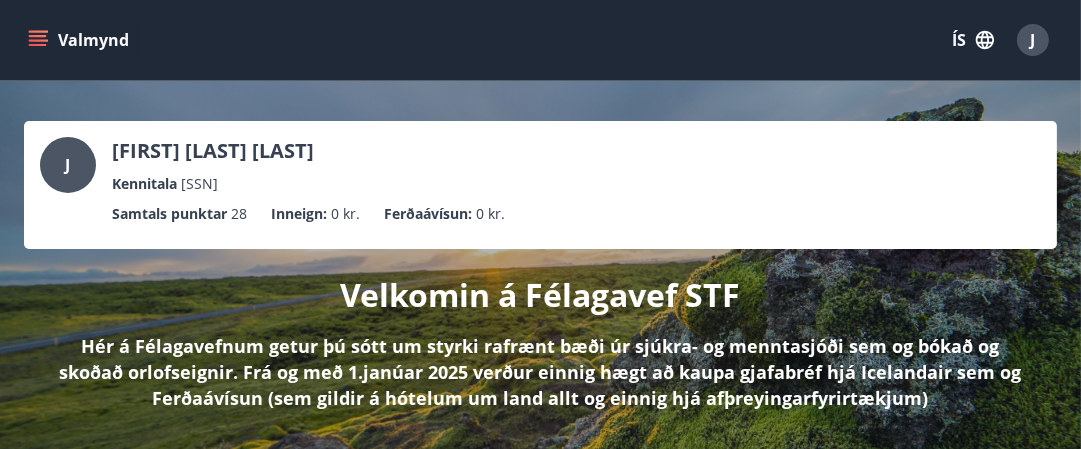 click 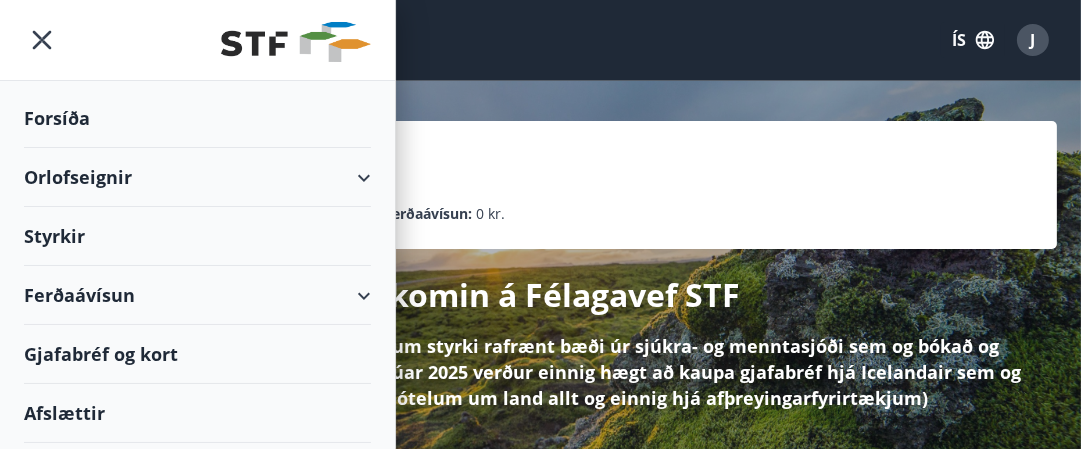 click on "Ferðaávísun" at bounding box center [197, 295] 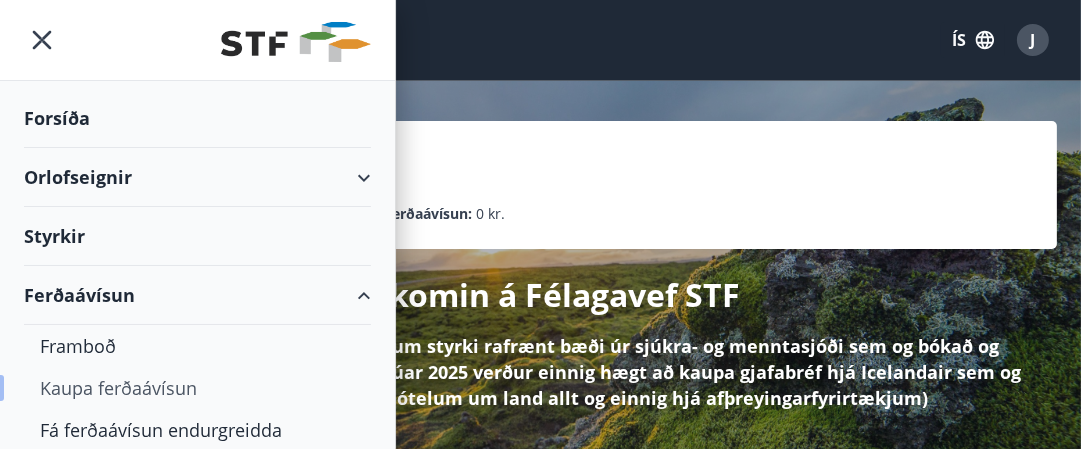 click on "Kaupa ferðaávísun" at bounding box center (197, 388) 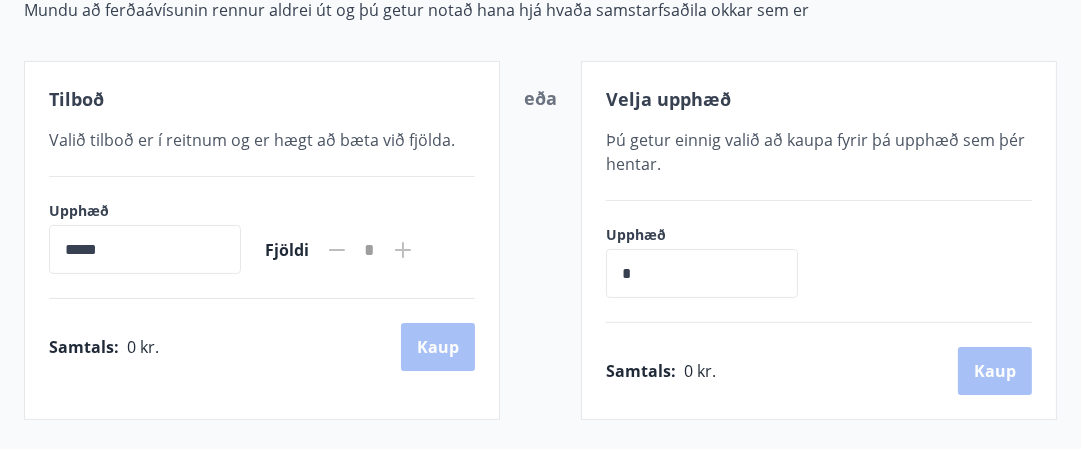 scroll, scrollTop: 326, scrollLeft: 0, axis: vertical 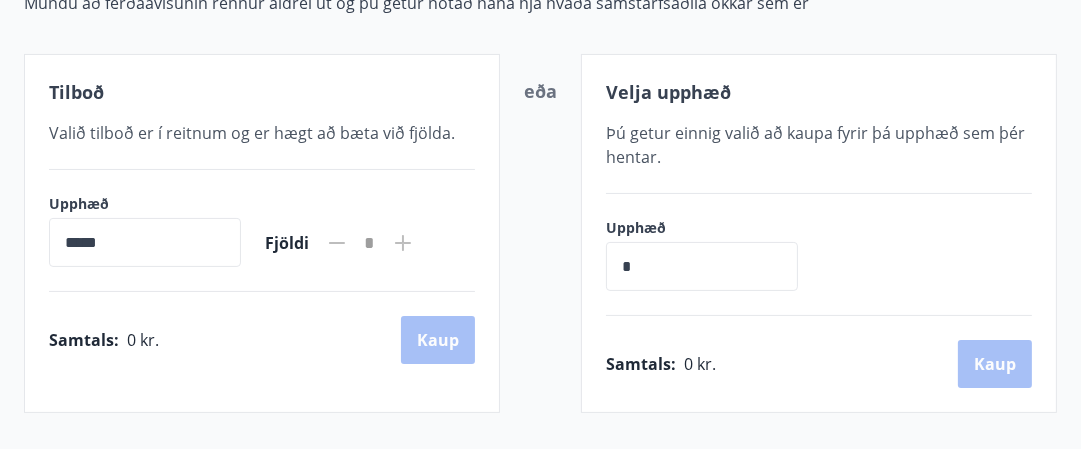 click on "*" at bounding box center (702, 266) 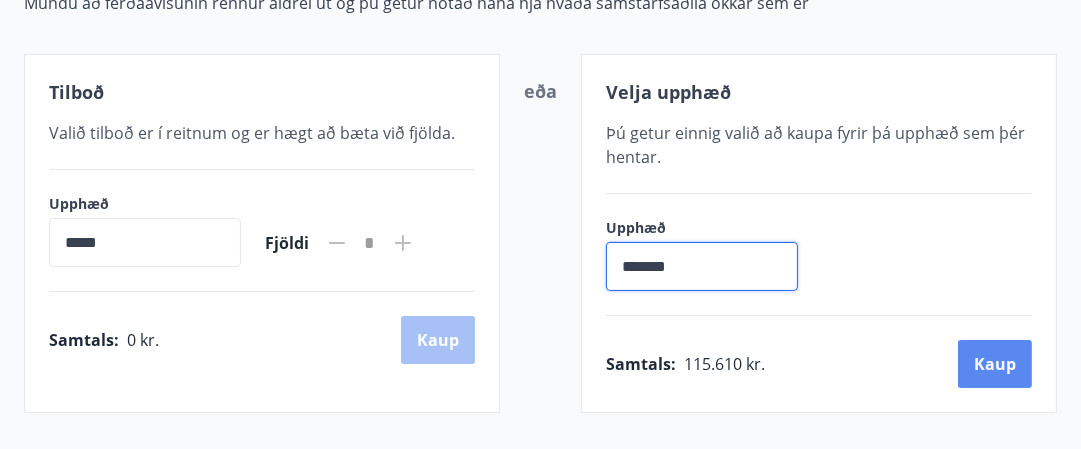 type on "*******" 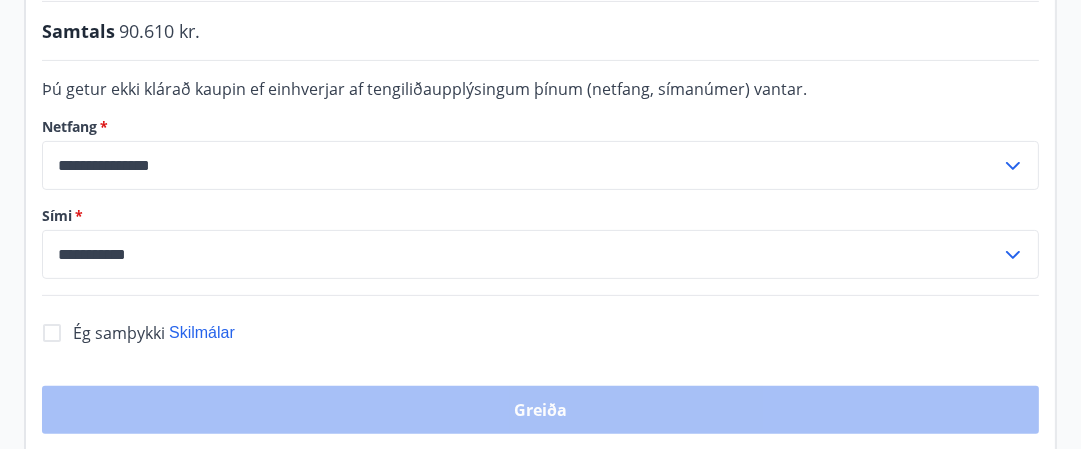scroll, scrollTop: 592, scrollLeft: 0, axis: vertical 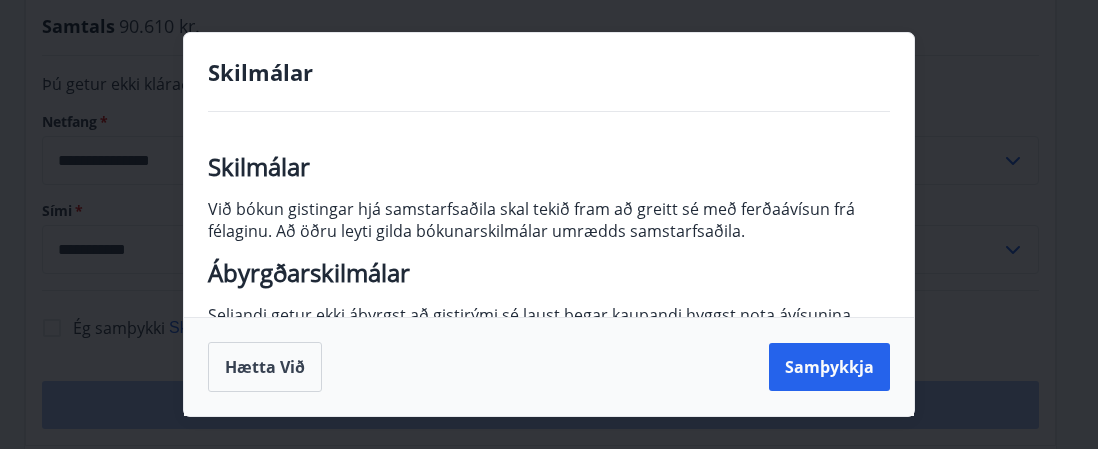 click on "Skilmálar Skilmálar
Við bókun gistingar hjá samstarfsaðila skal tekið fram að greitt sé með ferðaávísun frá félaginu. Að öðru leyti gilda bókunarskilmálar umrædds samstarfsaðila.
Ábyrgðarskilmálar
Seljandi getur ekki ábyrgst að gistirými sé laust þegar kaupandi hyggst nota ávísunina. Handhafi ávísunar þarf sjálfur að bóka herbergi og gangast undir bókunarskilmála hvers samstarfsaðila. Komi upp ágreiningur vegna veittrar þjónustu skal beina því erindi til viðkomandi samstarfsaðila. Seljandi ferðaávísunar ábyrgist ekki gæði þjónustu samstarfsaðilanna.
Endurgreiðslur
Kaupandi getur hvenær sem er fengið ferðaávísunina endurgreidda.
Hann getur einnig fengið endurgreiðslu eftirstöðva, ef ávísun hefur verið notuð að hluta.
Upphæð endurgreiðslu verður í réttu hlutfalli við útlagðan kostnað kaupanda.
Hafi punktar verið teknir af við kaupin, þá fást þeir líka endurgreiddir.
Trúnaður
Varnarþing" at bounding box center (549, 224) 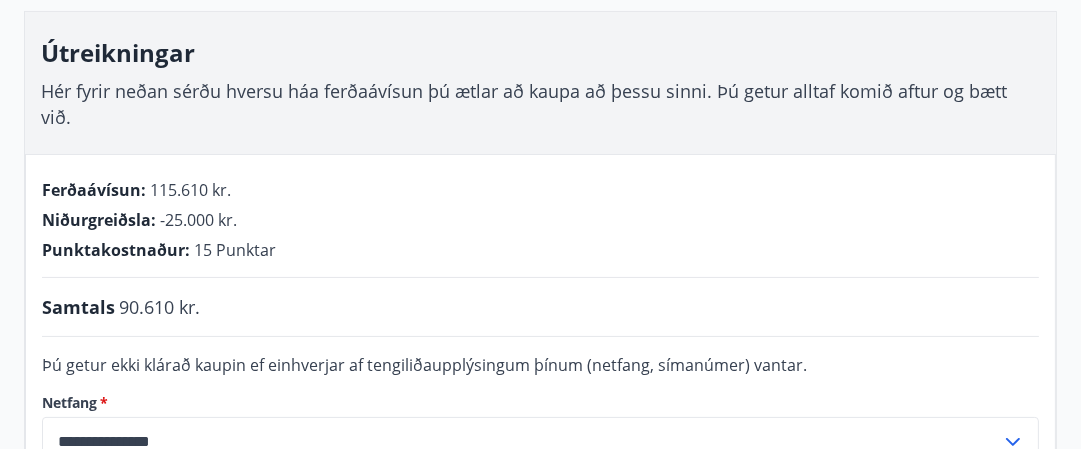 scroll, scrollTop: 302, scrollLeft: 0, axis: vertical 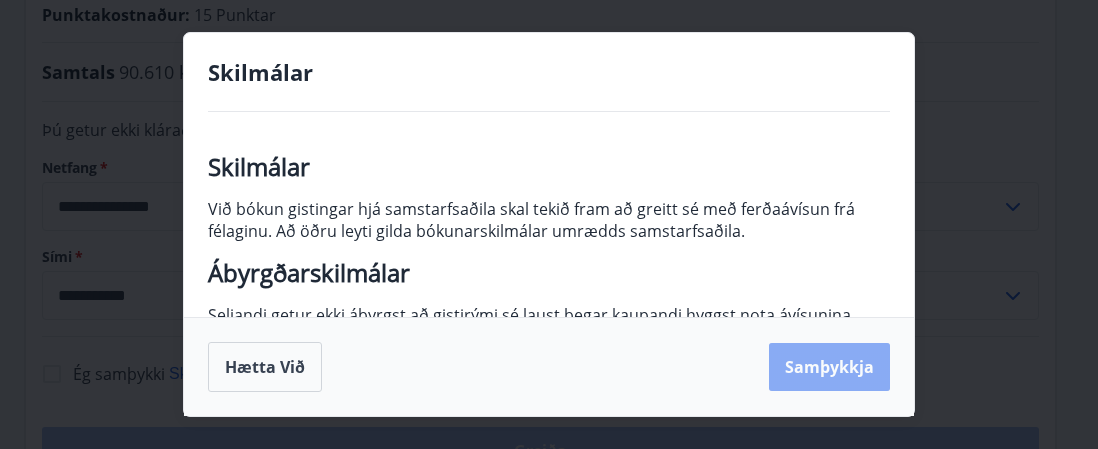 click on "Samþykkja" at bounding box center (829, 367) 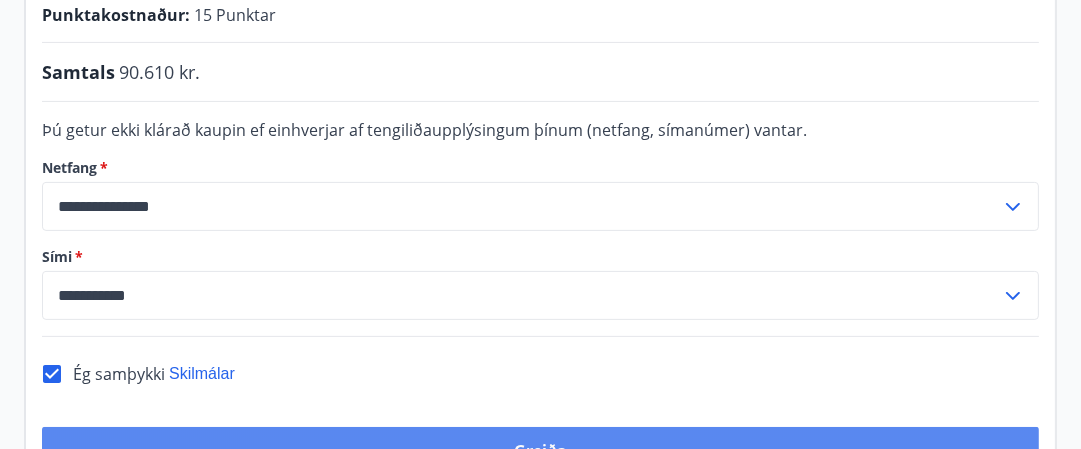 click on "Greiða" at bounding box center (540, 451) 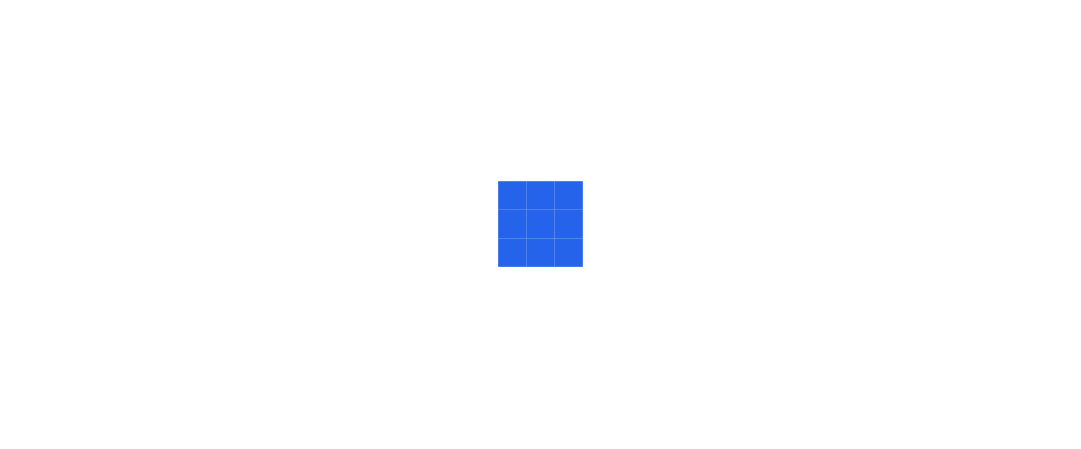 scroll, scrollTop: 0, scrollLeft: 0, axis: both 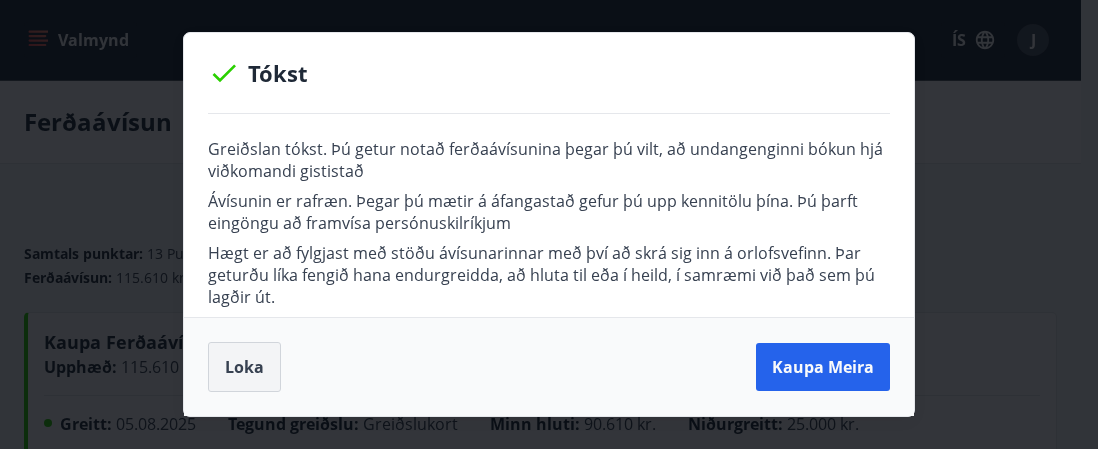 click on "Loka" at bounding box center [244, 367] 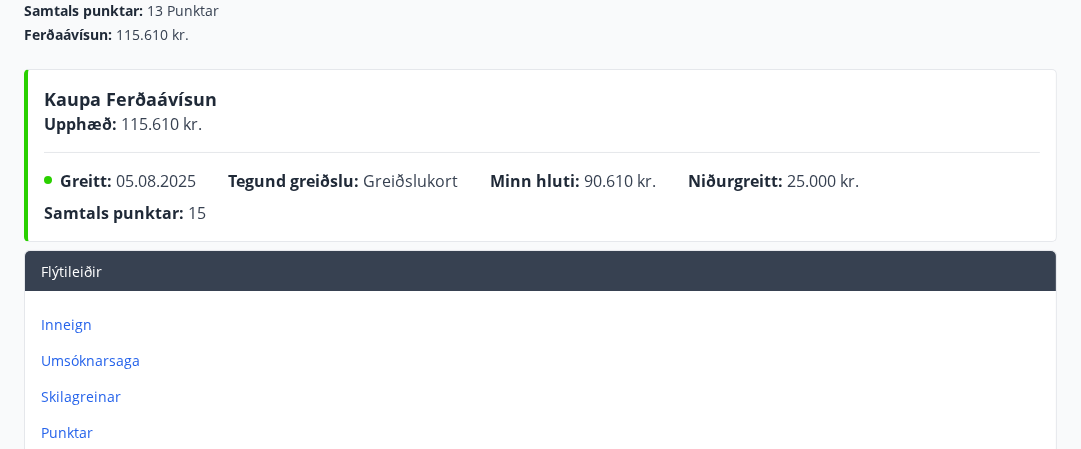 scroll, scrollTop: 238, scrollLeft: 0, axis: vertical 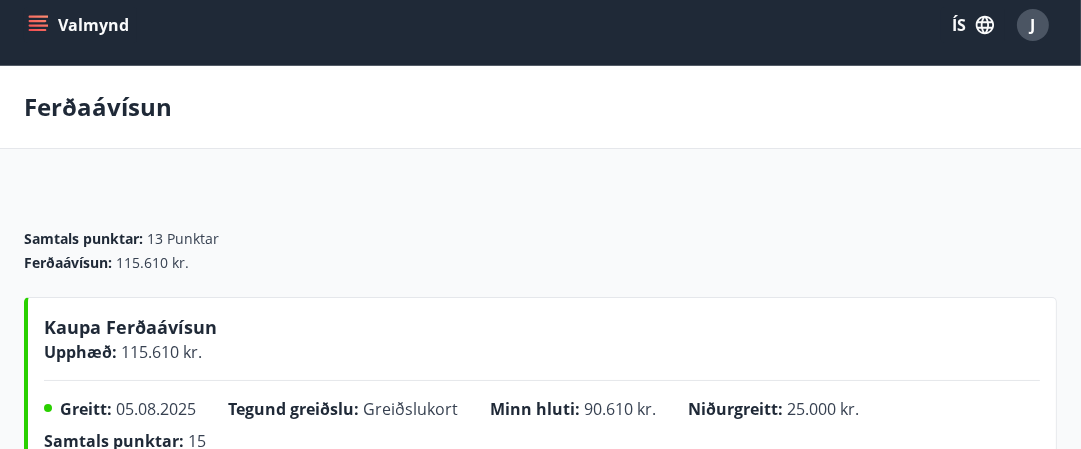 click 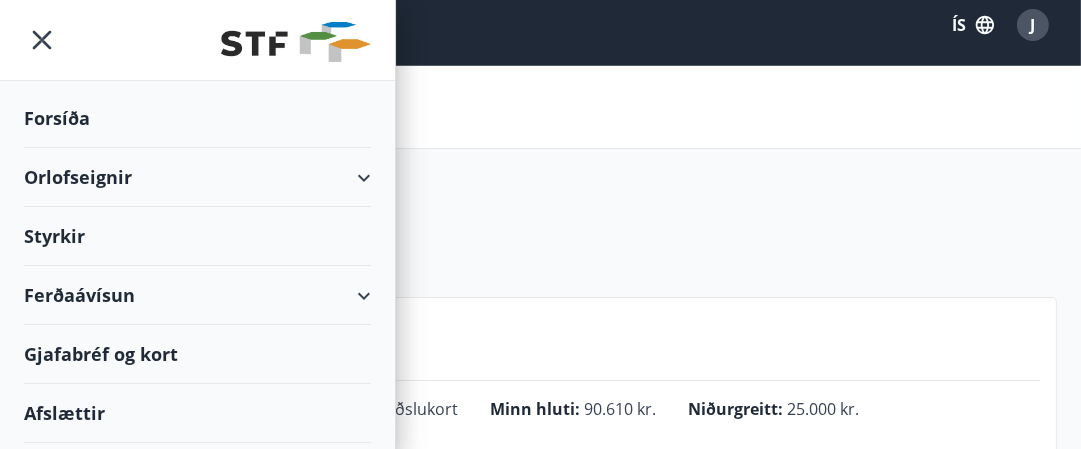 click on "Ferðaávísun" at bounding box center [197, 295] 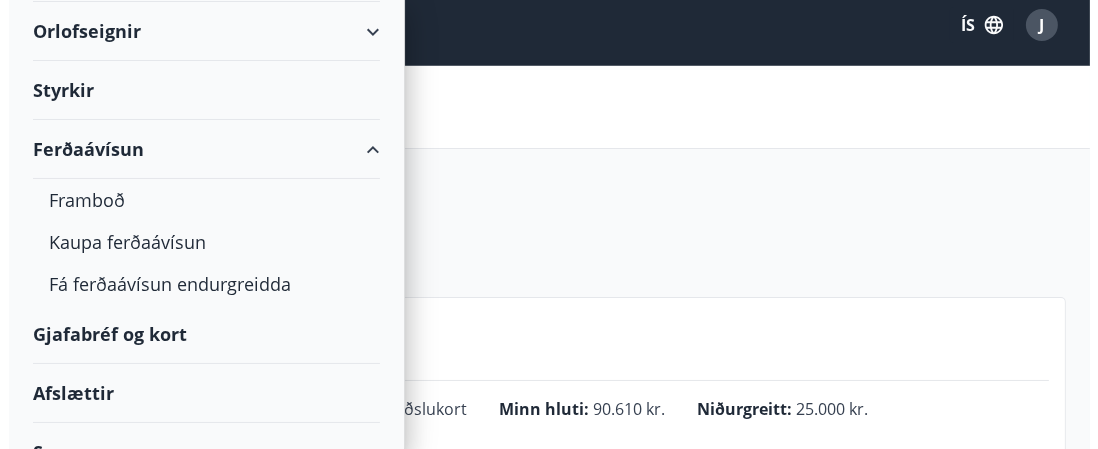scroll, scrollTop: 147, scrollLeft: 0, axis: vertical 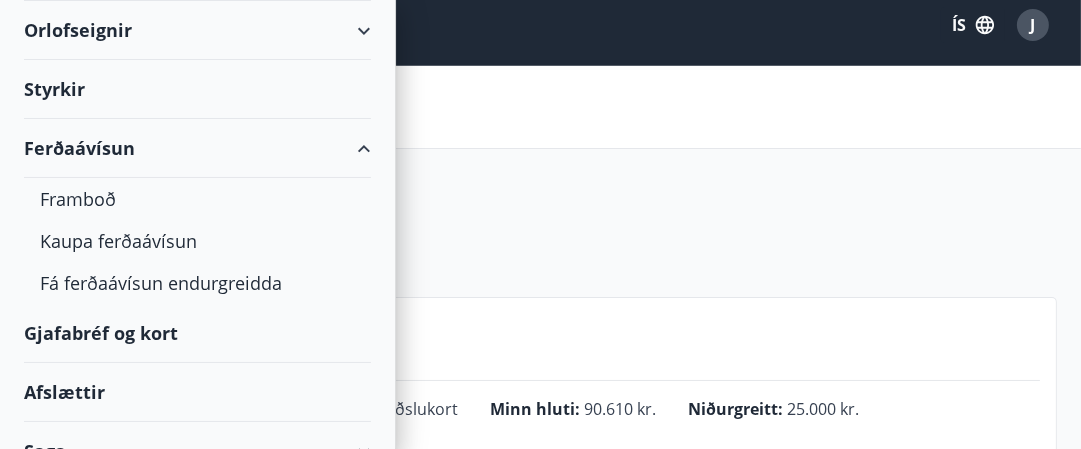 click on "Gjafabréf og kort" at bounding box center (197, 333) 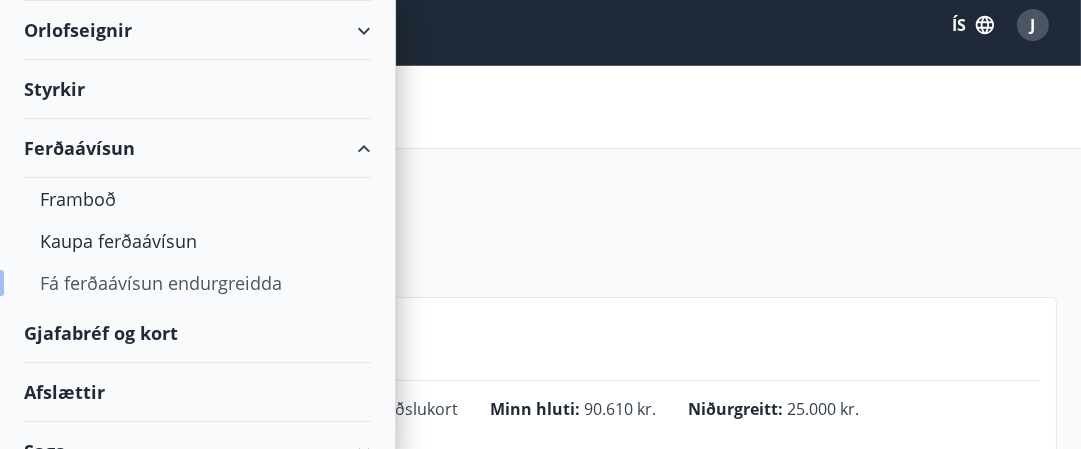 click on "Fá ferðaávísun endurgreidda" at bounding box center [197, 283] 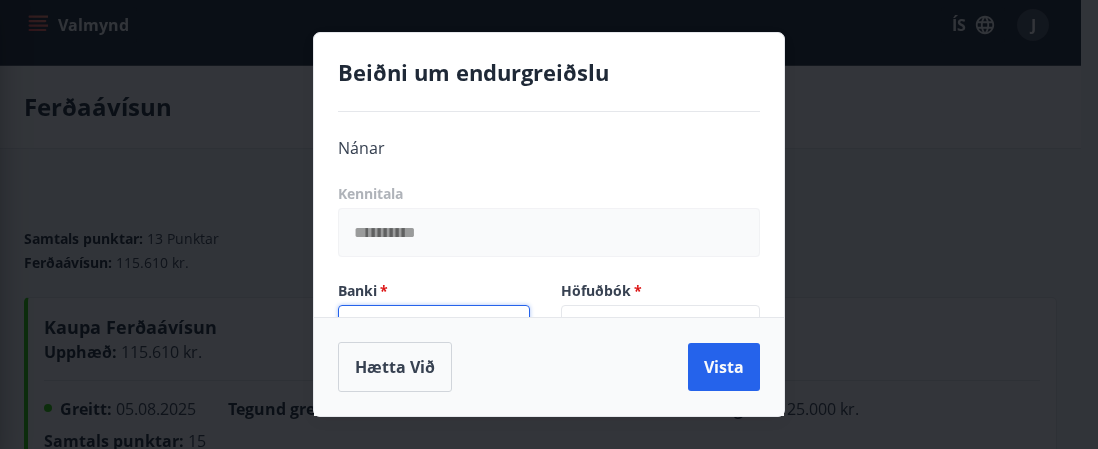 click on "****" at bounding box center [434, 329] 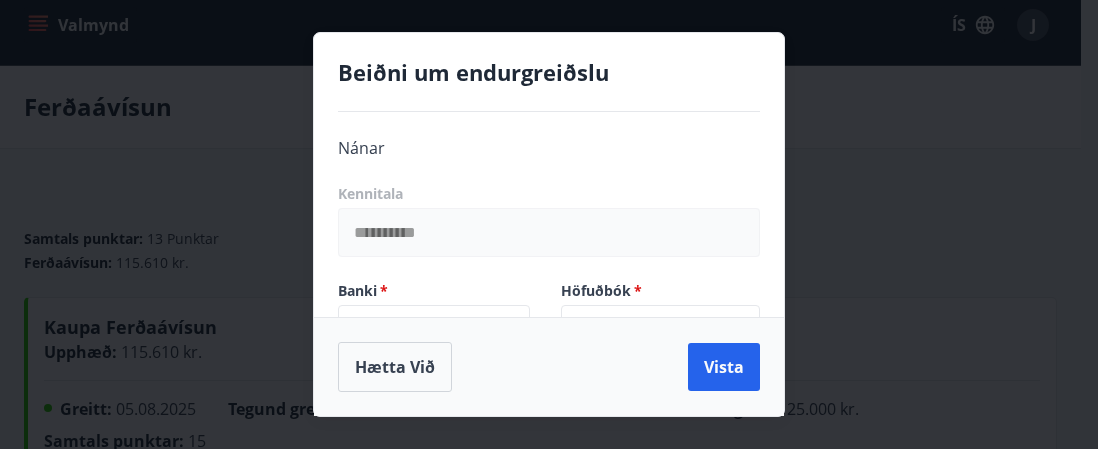 drag, startPoint x: 679, startPoint y: 141, endPoint x: 668, endPoint y: 185, distance: 45.35416 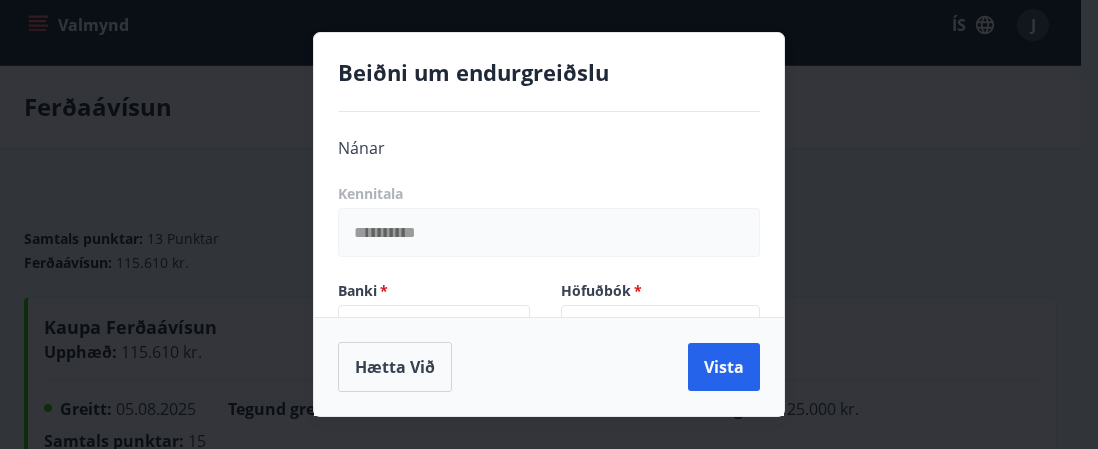 click on "Höfuðbók   * ** ​" at bounding box center [648, 305] 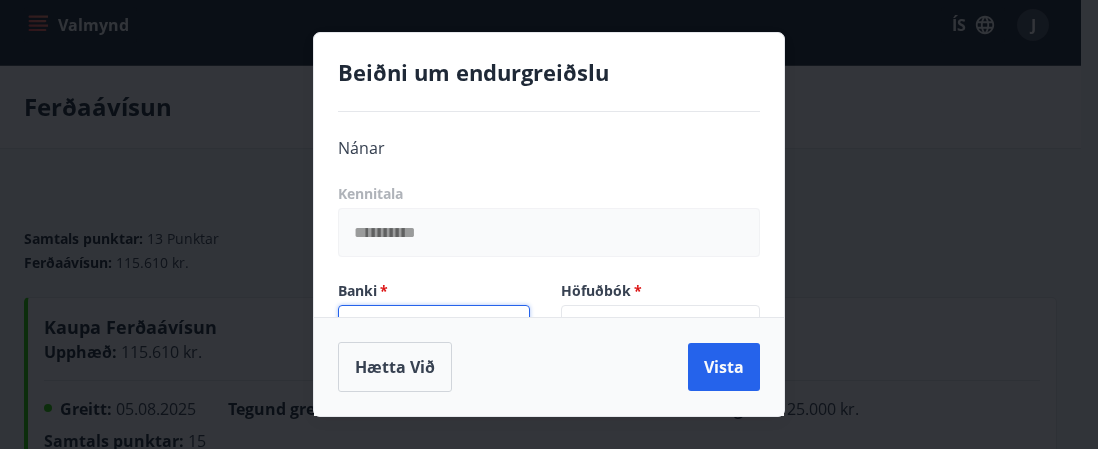 click on "****" at bounding box center (434, 329) 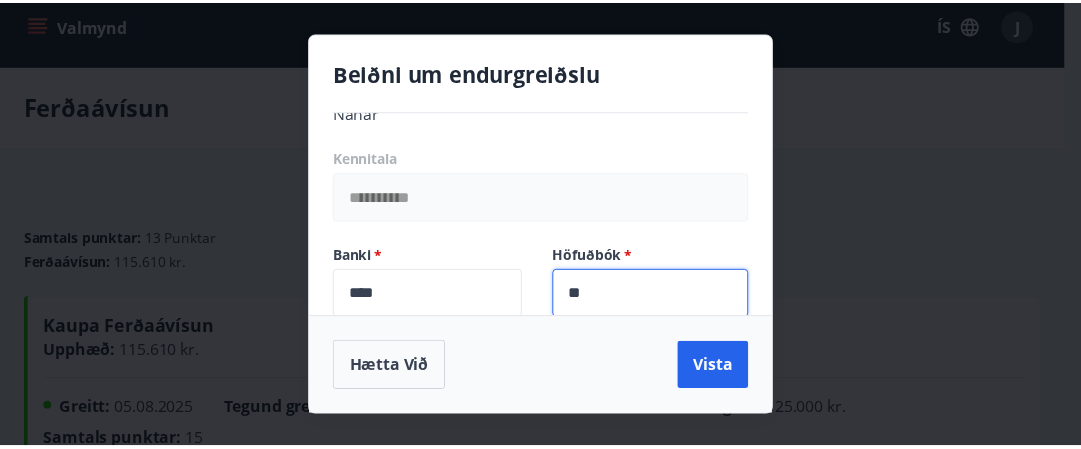 scroll, scrollTop: 156, scrollLeft: 0, axis: vertical 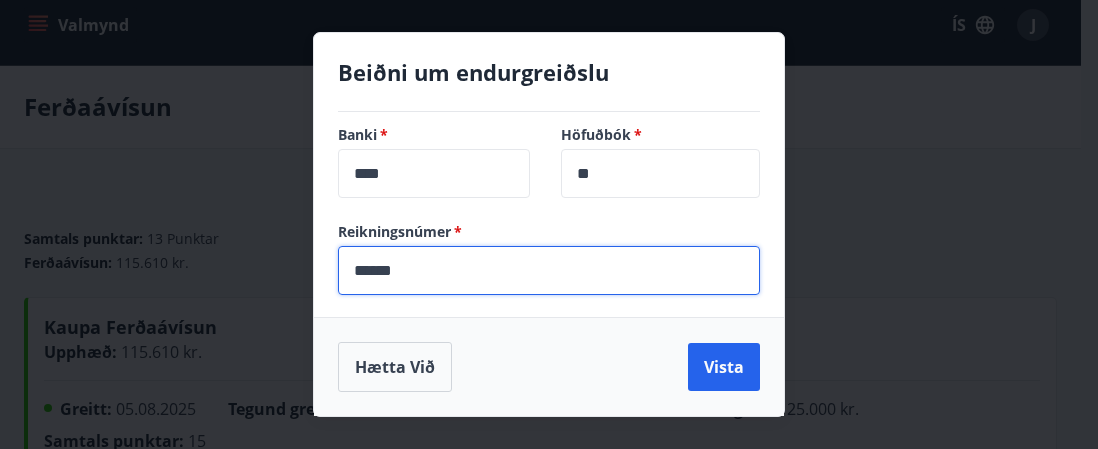 type 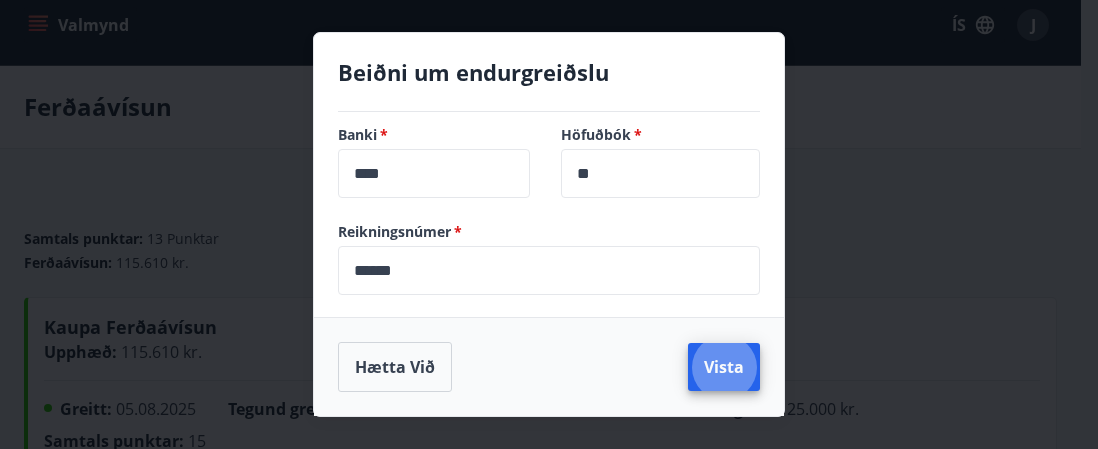 type 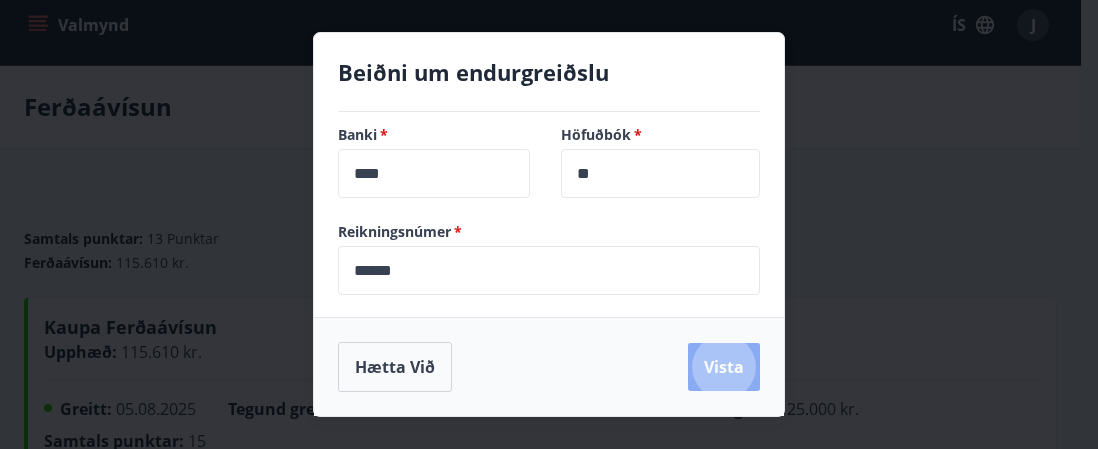 click on "Vista" at bounding box center (724, 367) 